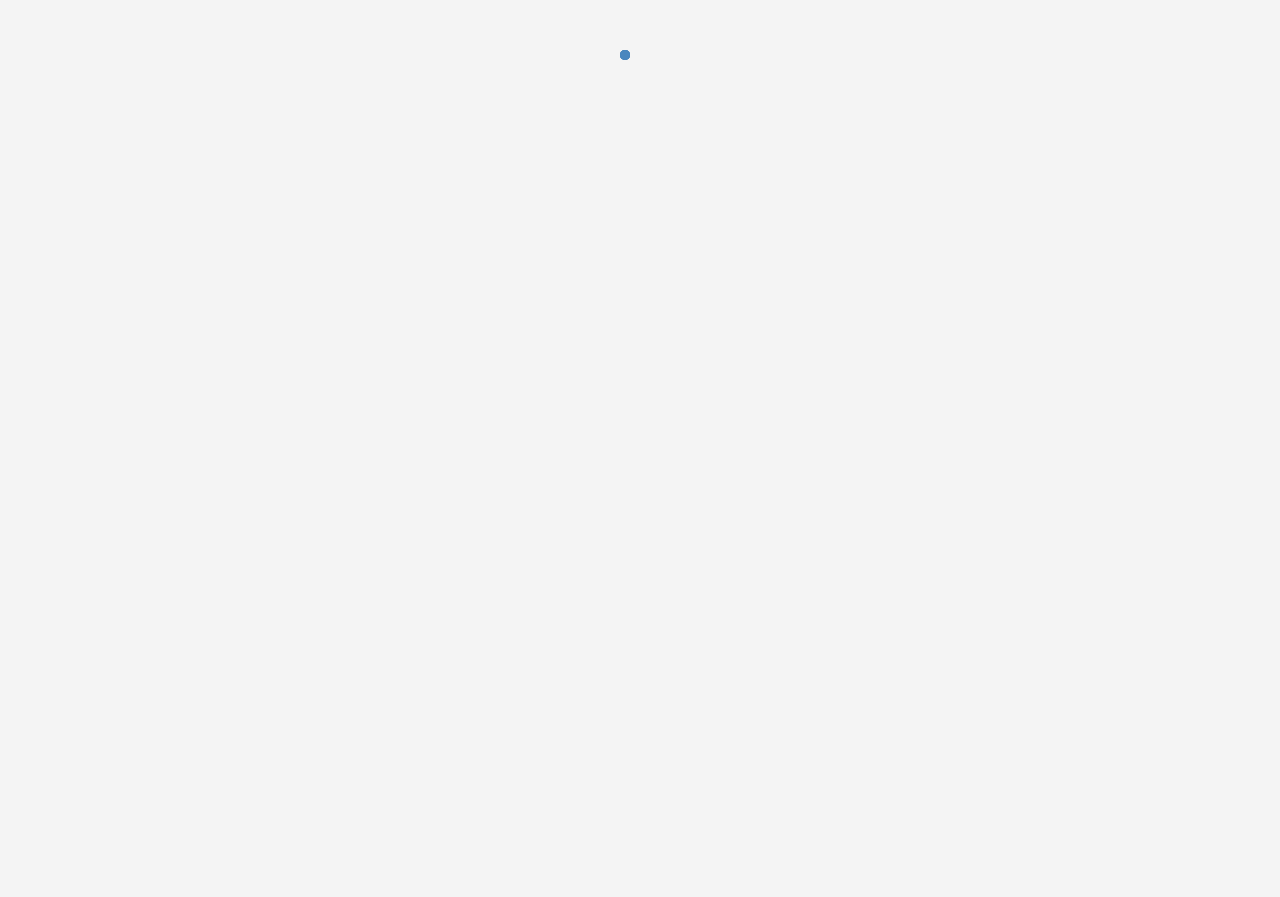 scroll, scrollTop: 0, scrollLeft: 0, axis: both 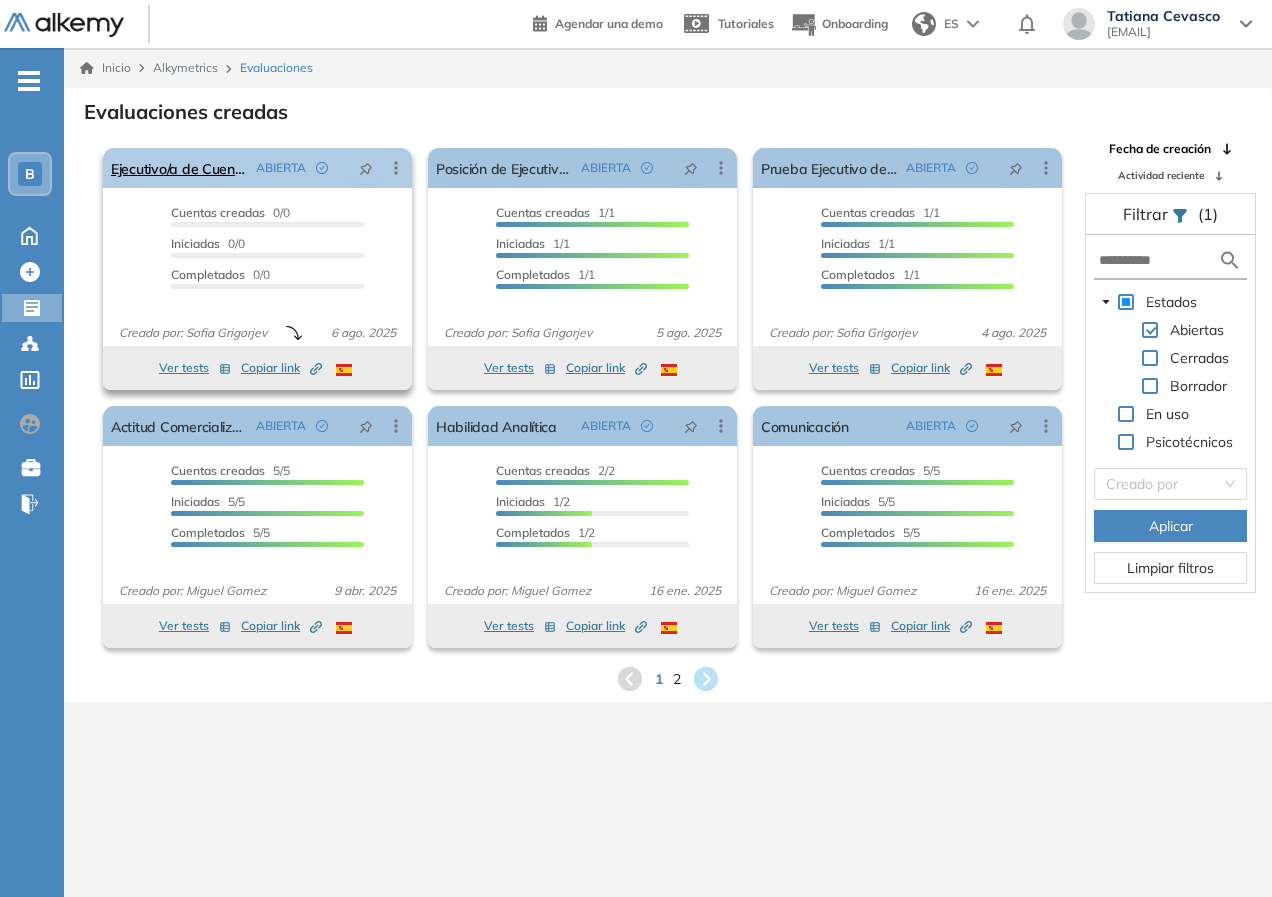 click 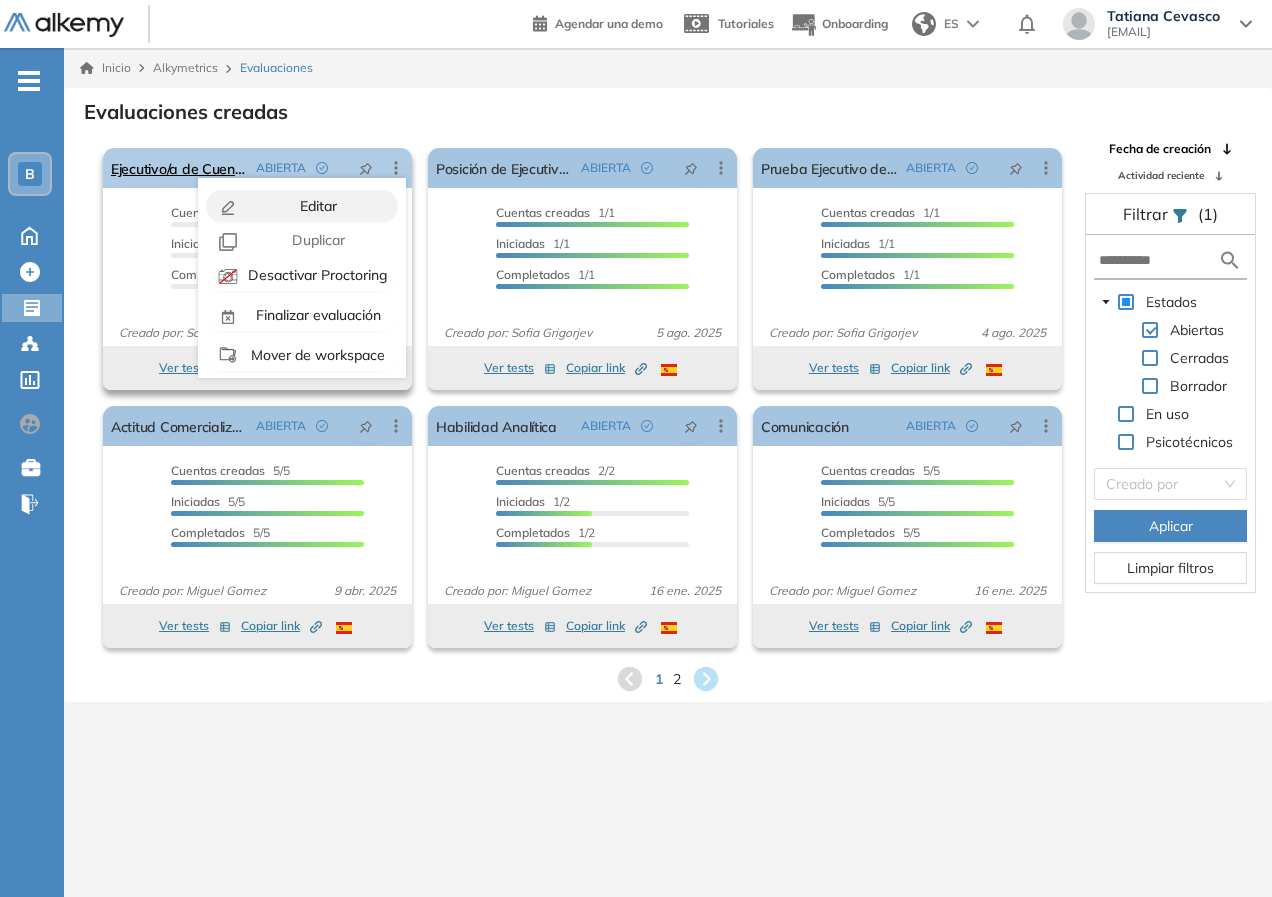 click on "Editar" at bounding box center (316, 206) 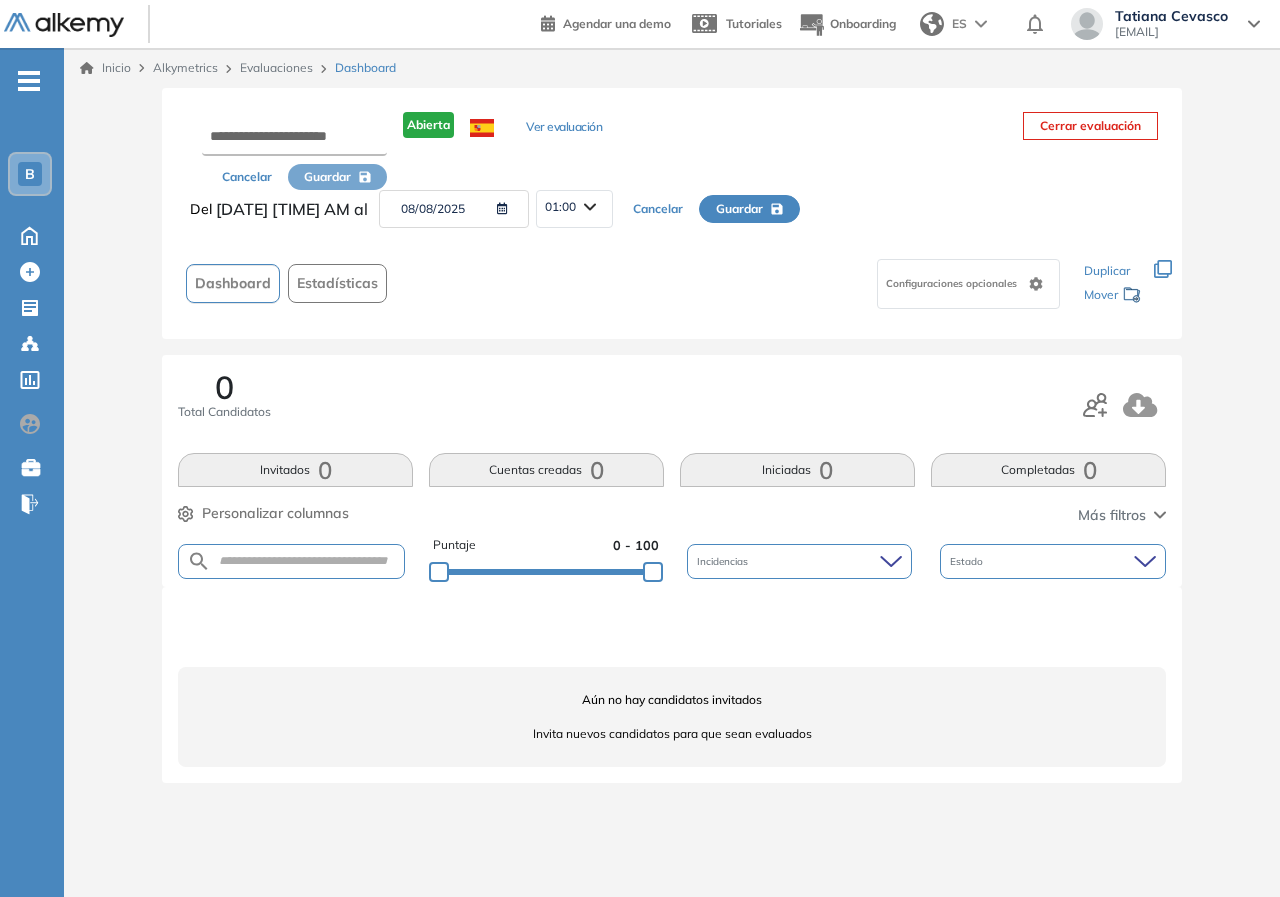 drag, startPoint x: 296, startPoint y: 212, endPoint x: 357, endPoint y: 218, distance: 61.294373 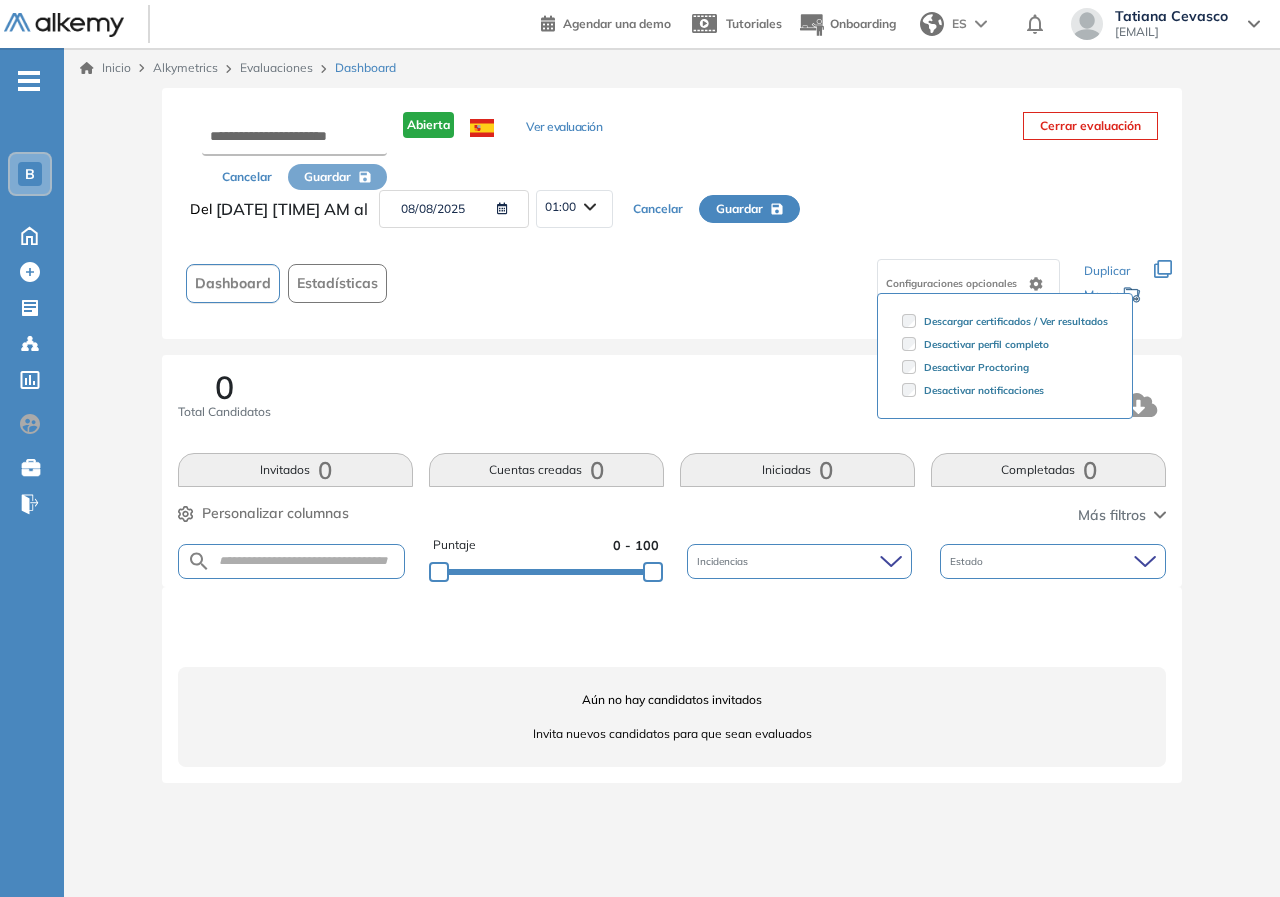 click on "Configuraciones opcionales" at bounding box center (953, 283) 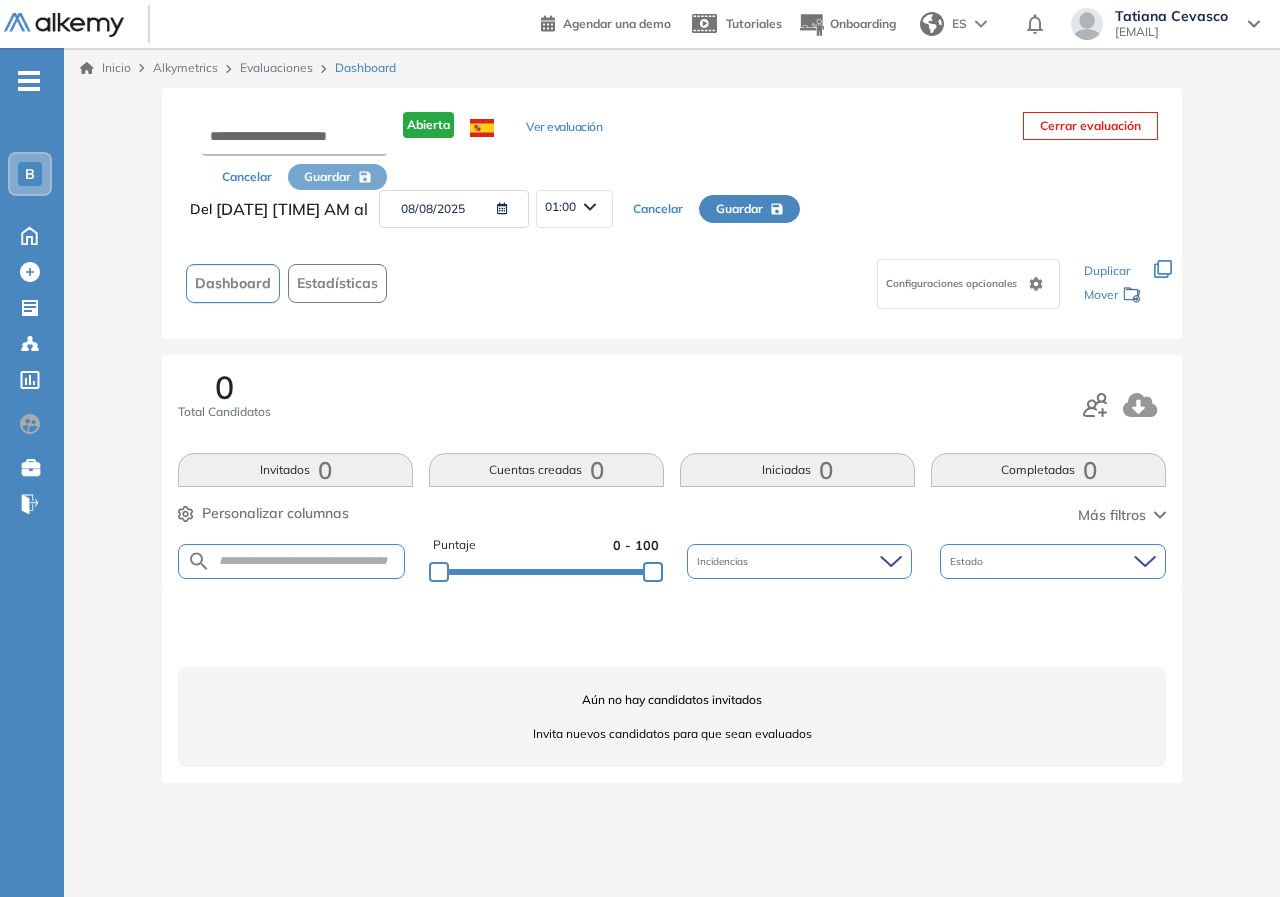 click on "Invitados 0" at bounding box center [295, 470] 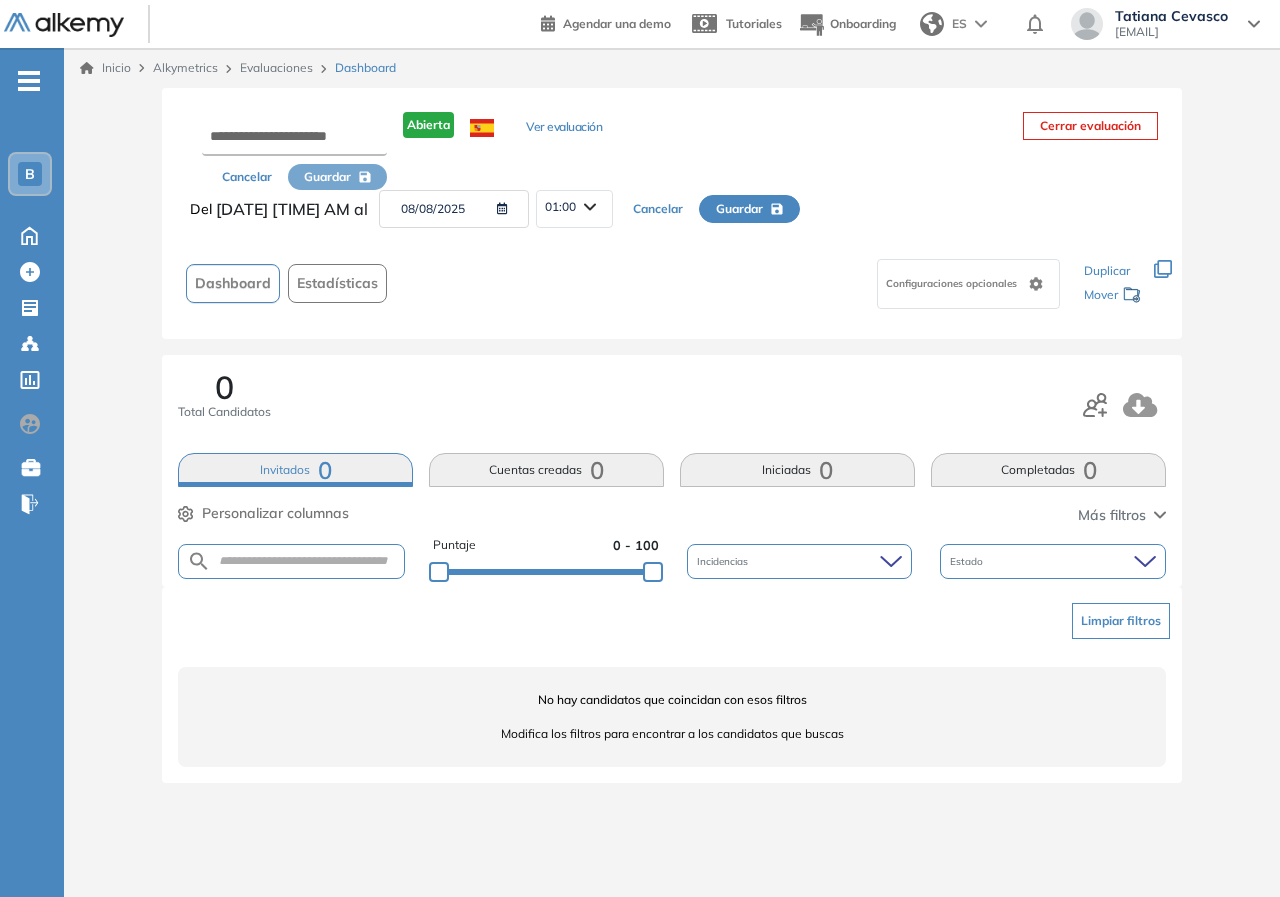 click on "Evaluaciones" at bounding box center [276, 67] 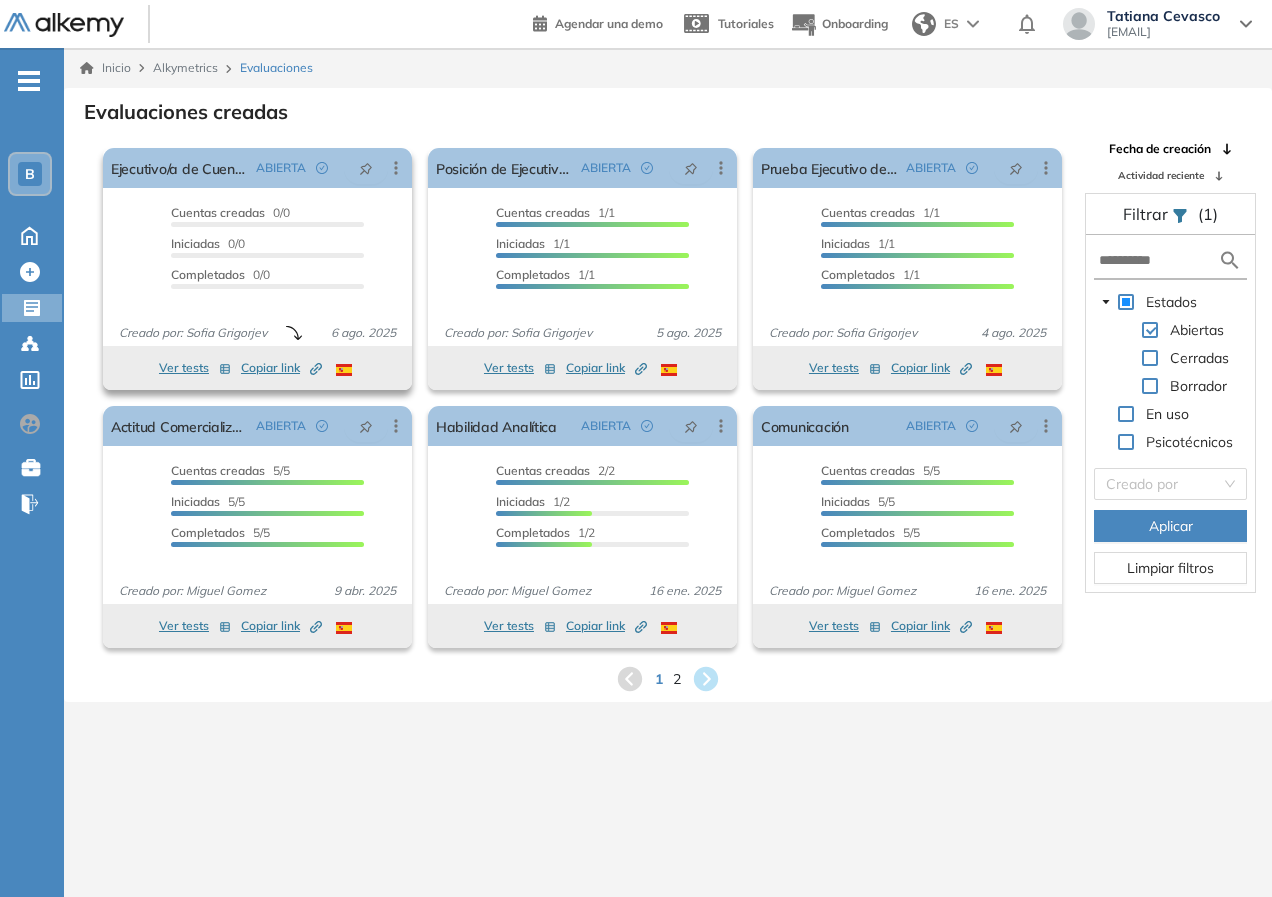 click on "Ver tests" at bounding box center [195, 368] 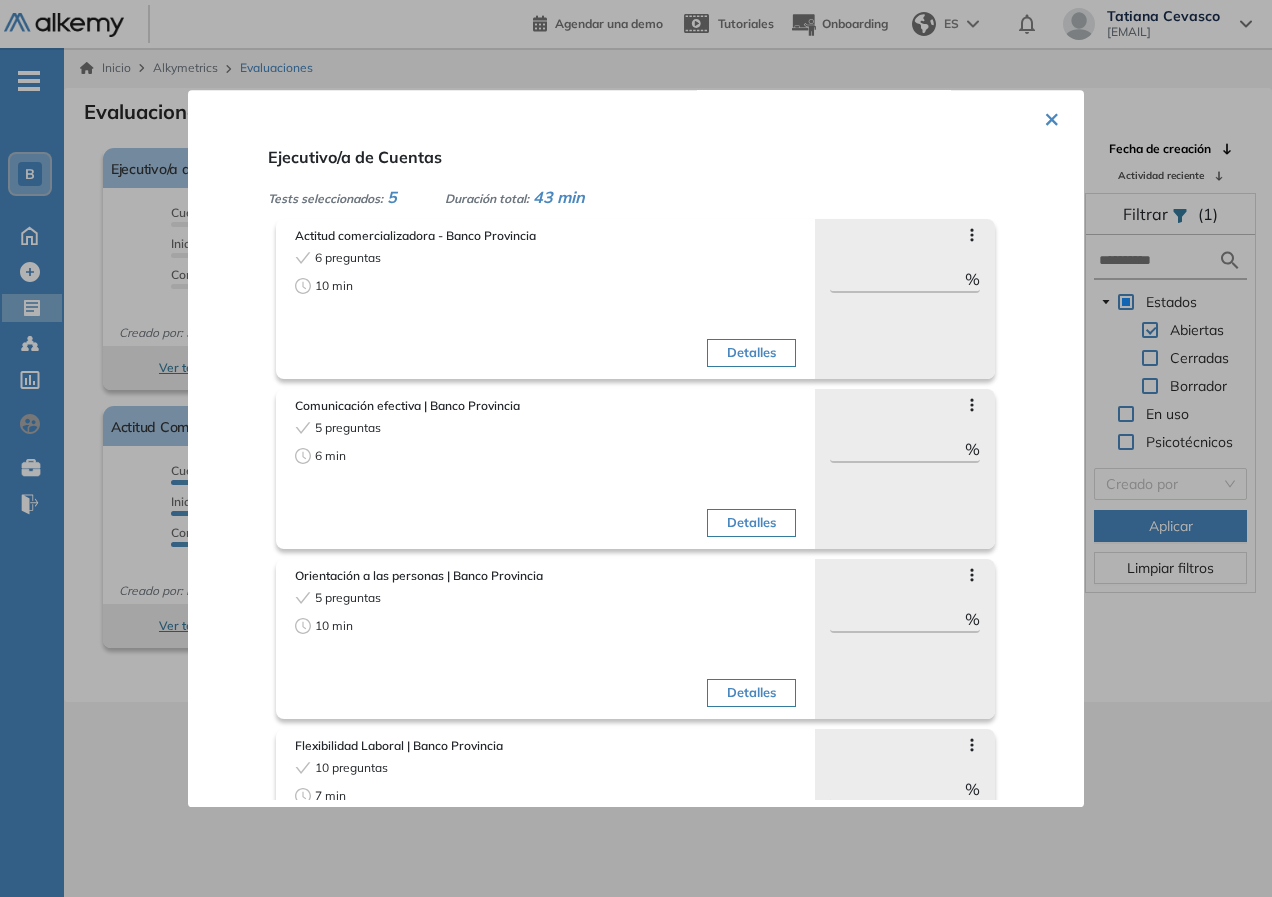 click on "Detalles" at bounding box center (751, 353) 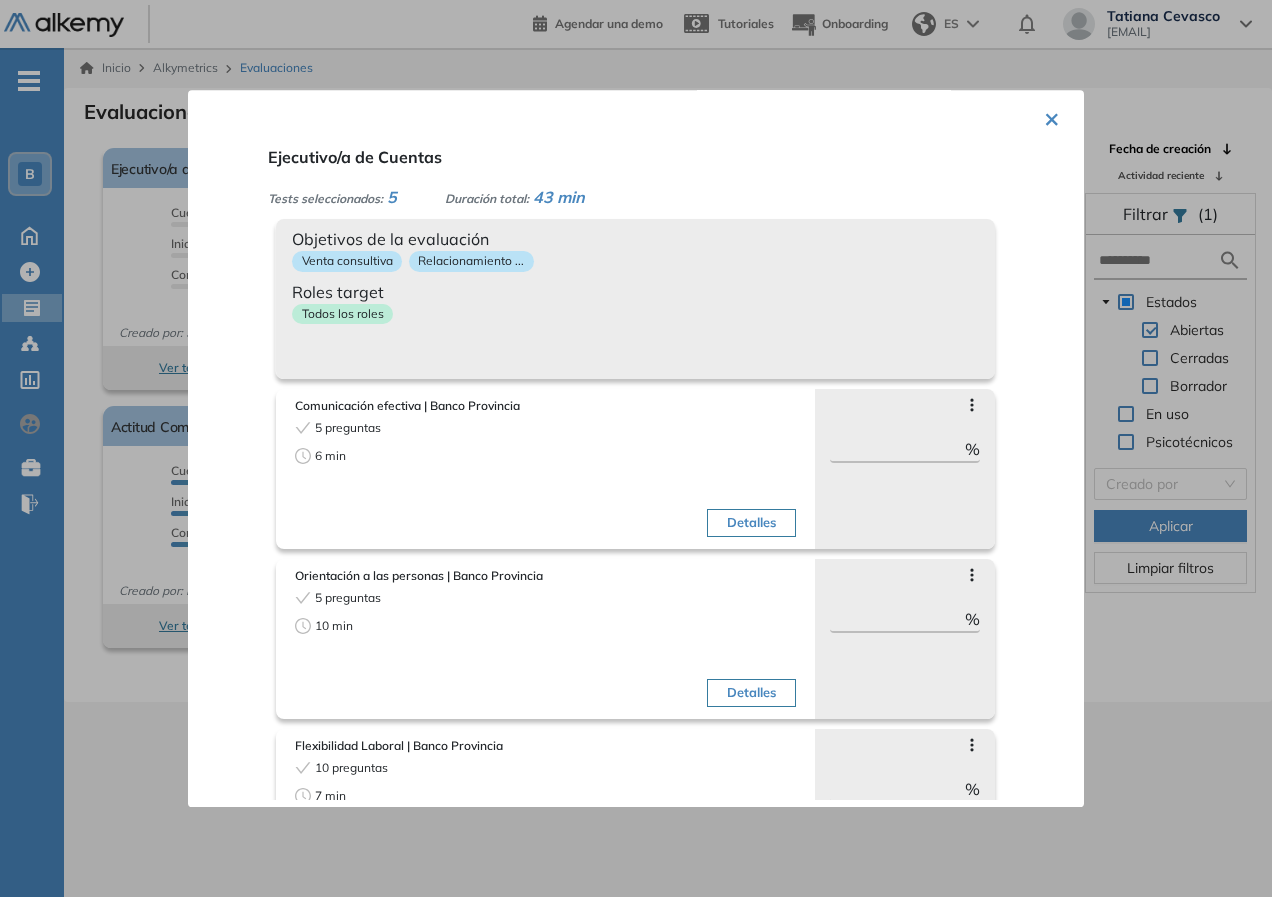 click on "Objetivos de la evaluación Venta consultiva Relacionamiento ... Roles target Todos los roles" at bounding box center [635, 299] 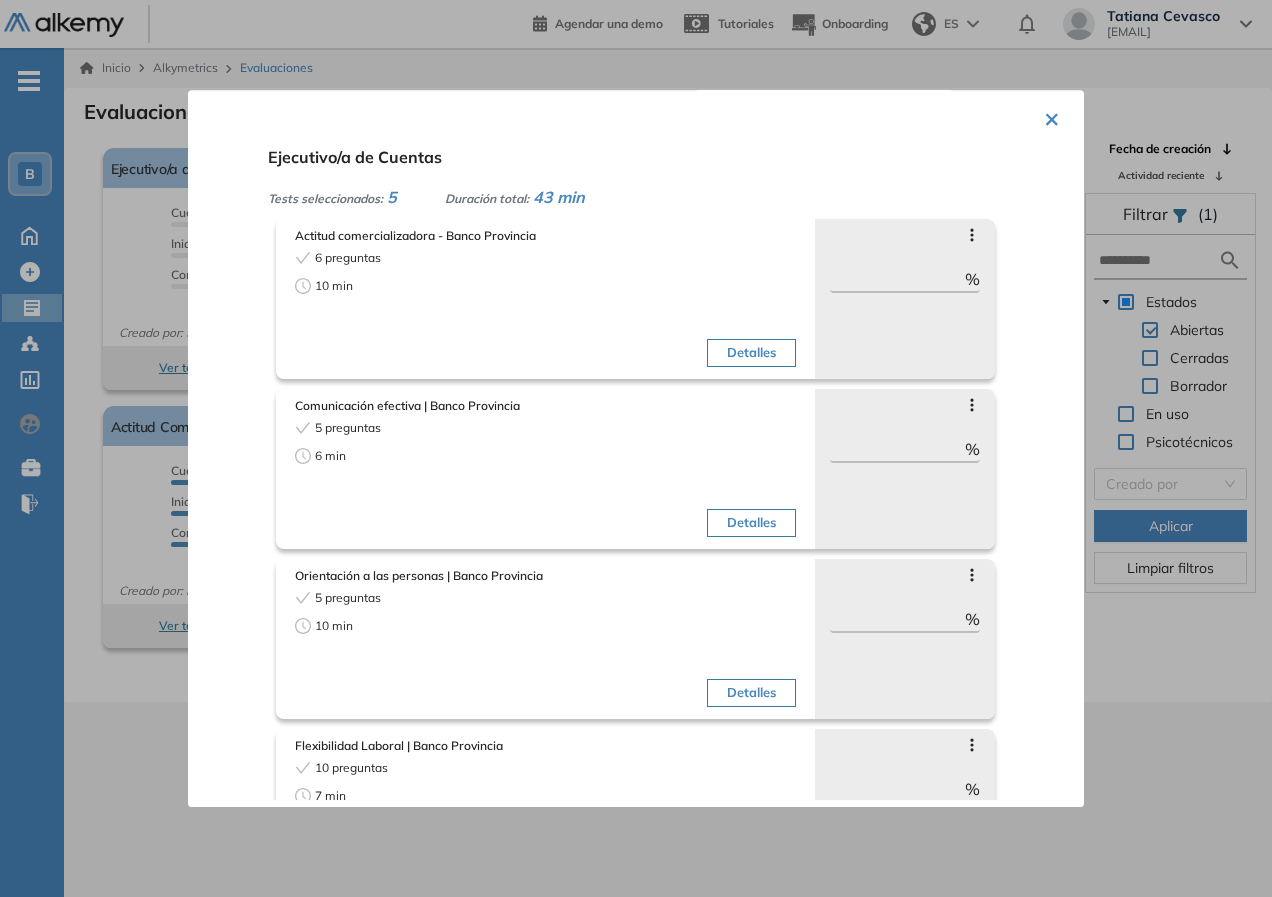 click on "Saltar preguntas ** %" at bounding box center [905, 299] 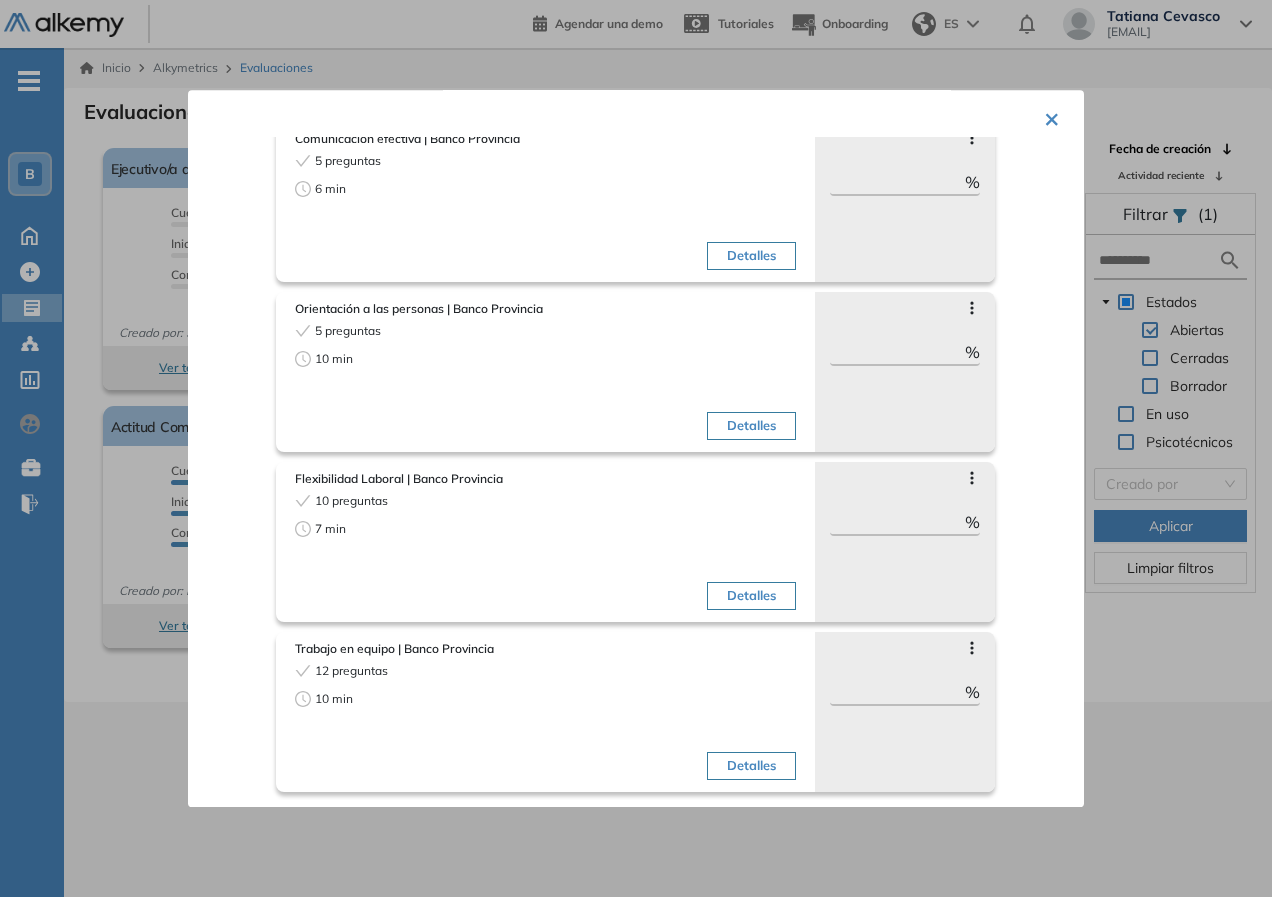 scroll, scrollTop: 48, scrollLeft: 0, axis: vertical 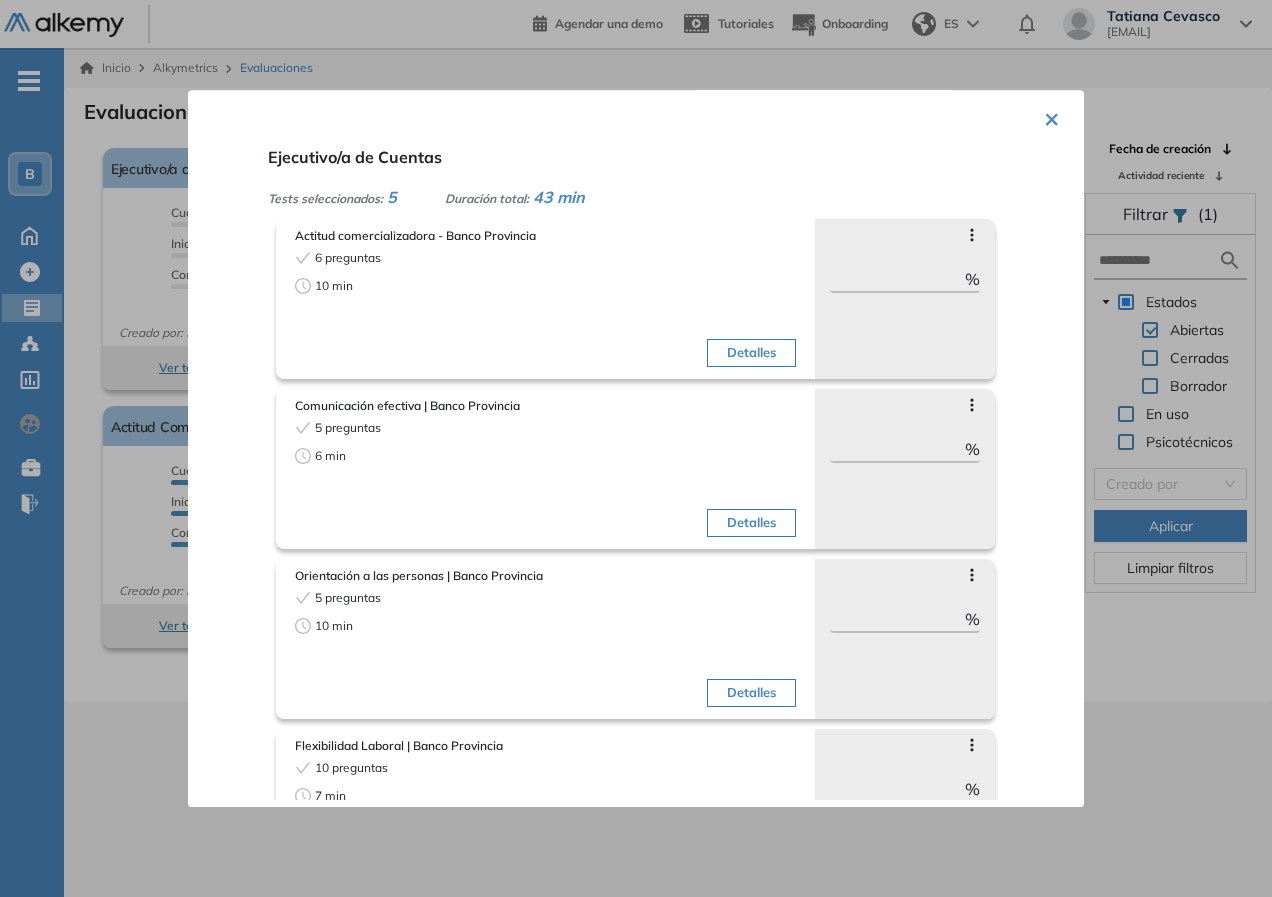 click on "Saltar preguntas" at bounding box center [905, 235] 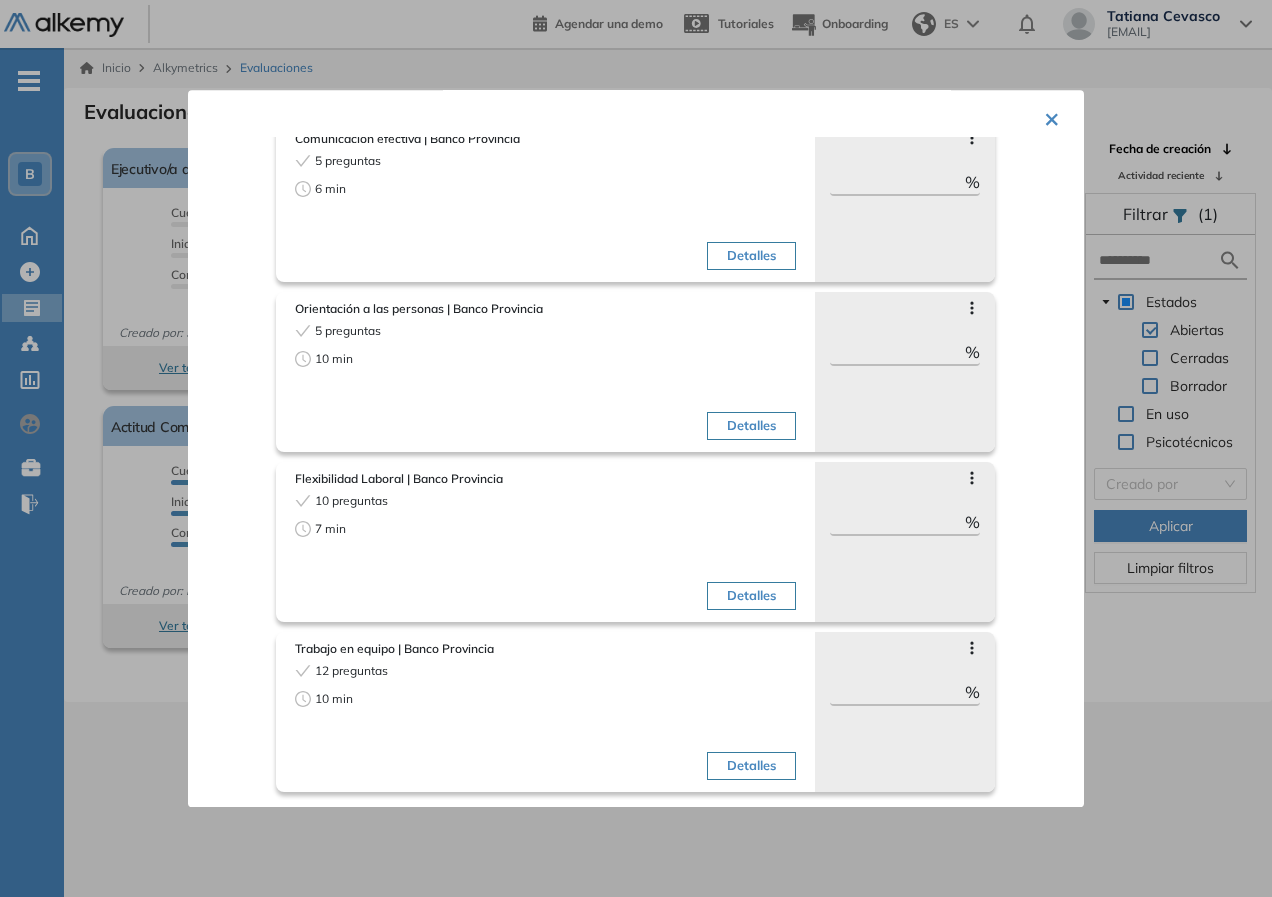 click at bounding box center (636, 448) 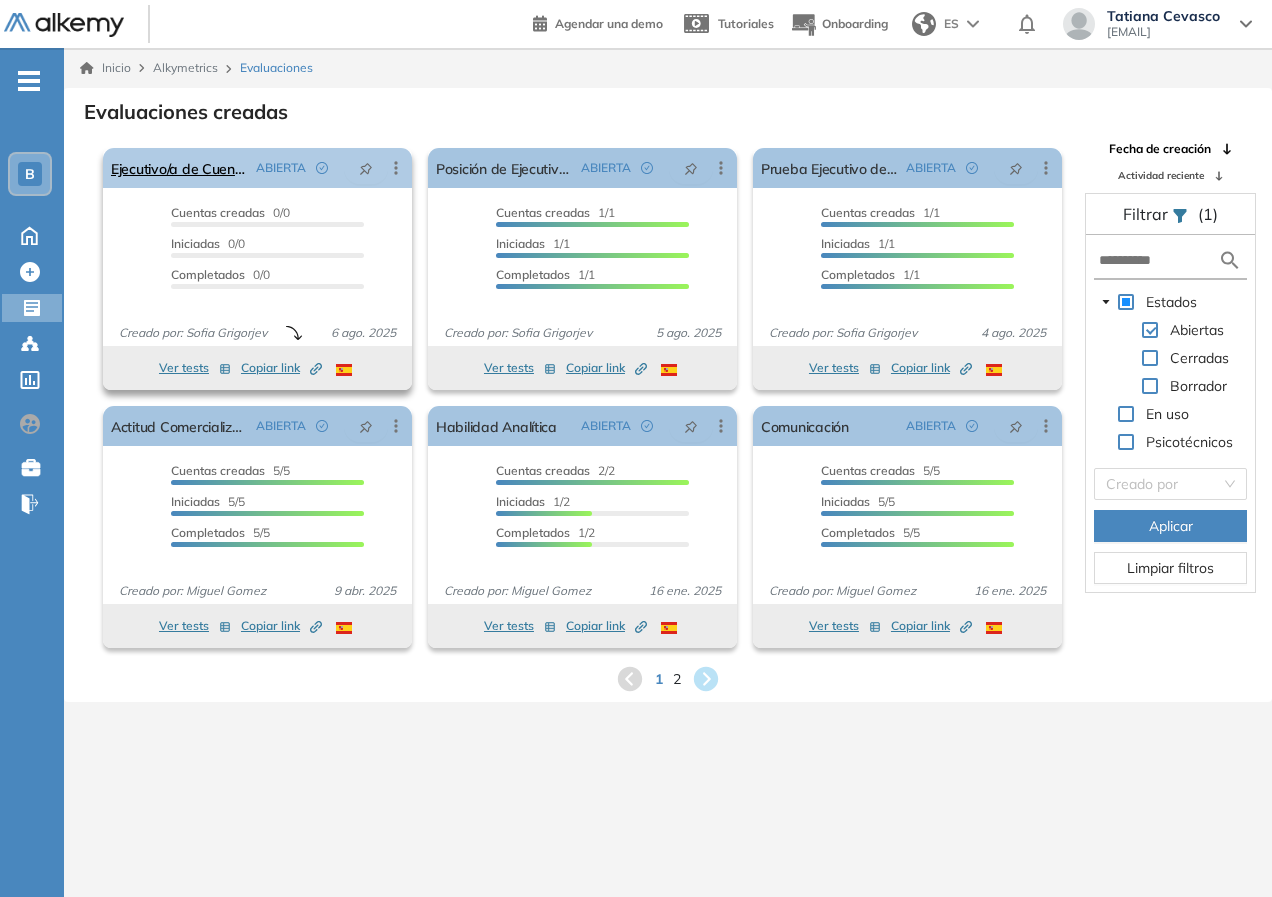 click 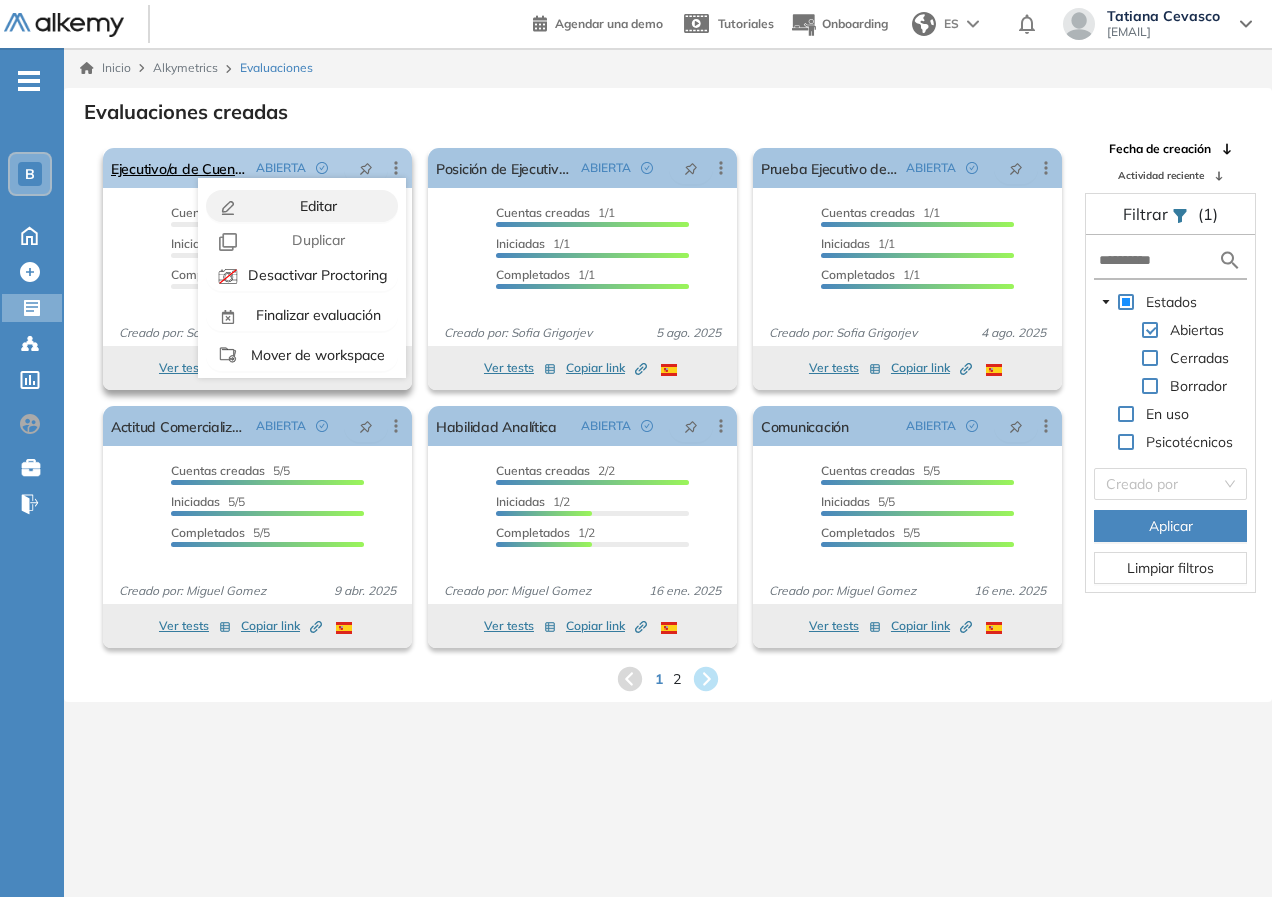 drag, startPoint x: 326, startPoint y: 219, endPoint x: 326, endPoint y: 207, distance: 12 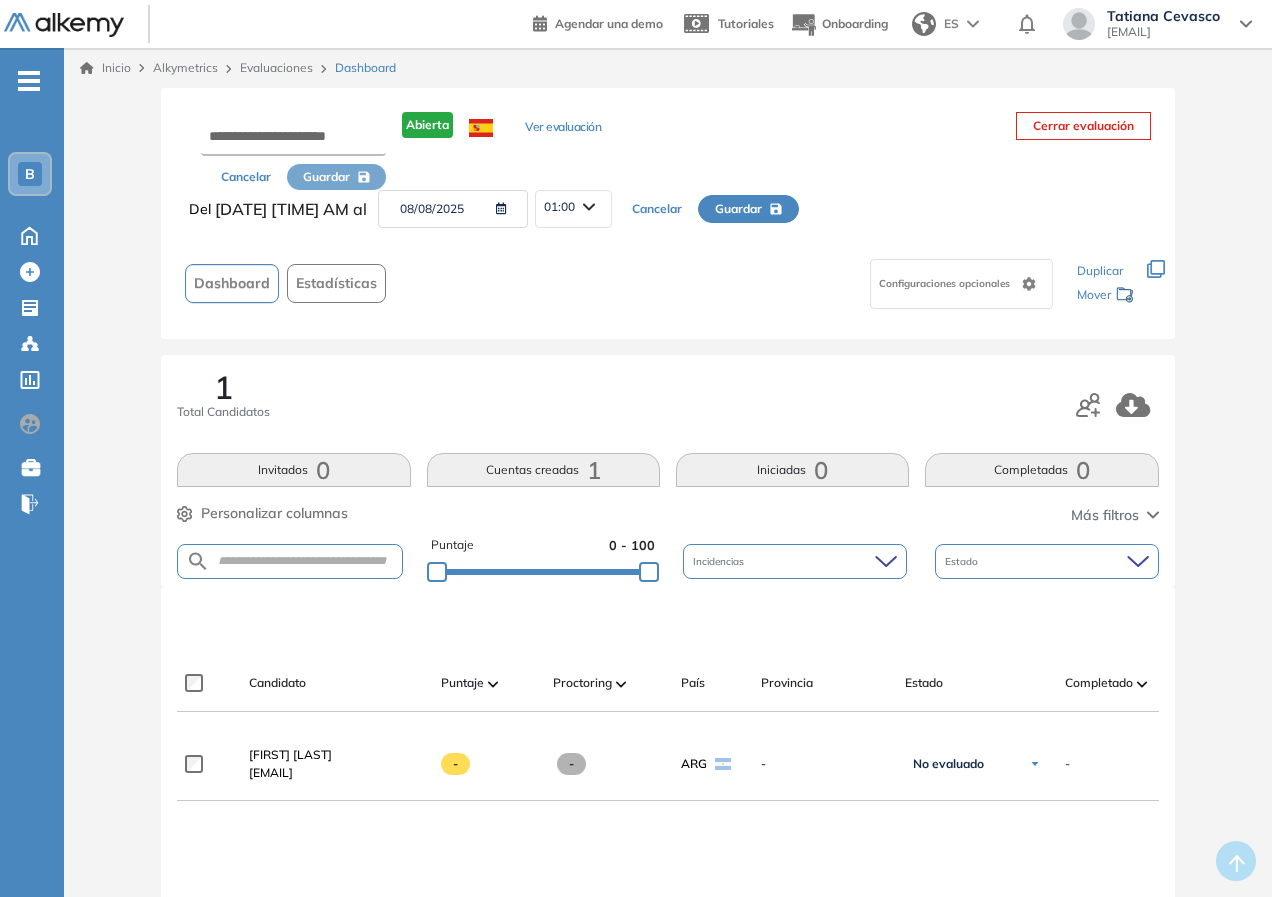 click on "Del" at bounding box center (200, 209) 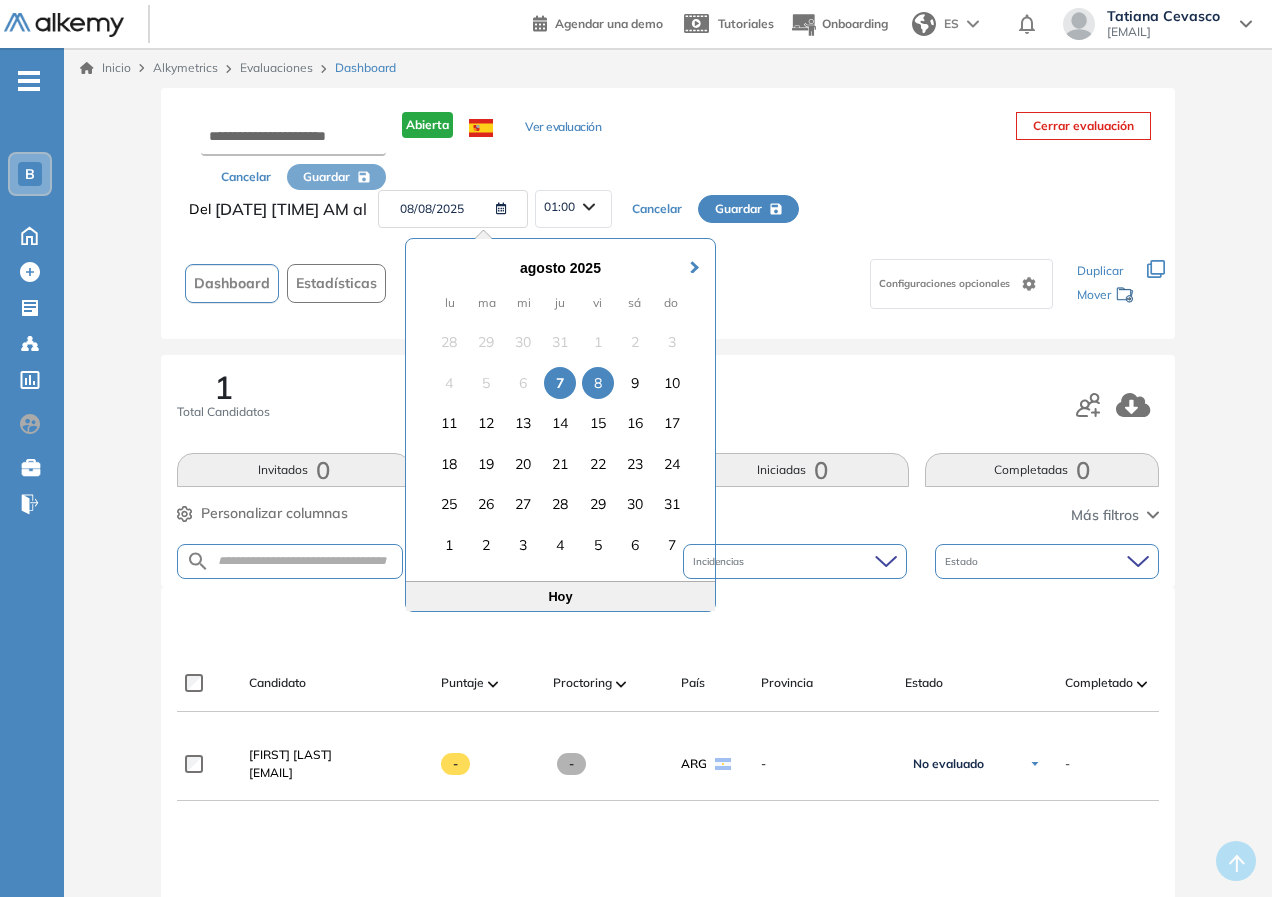 click on "7" at bounding box center [560, 383] 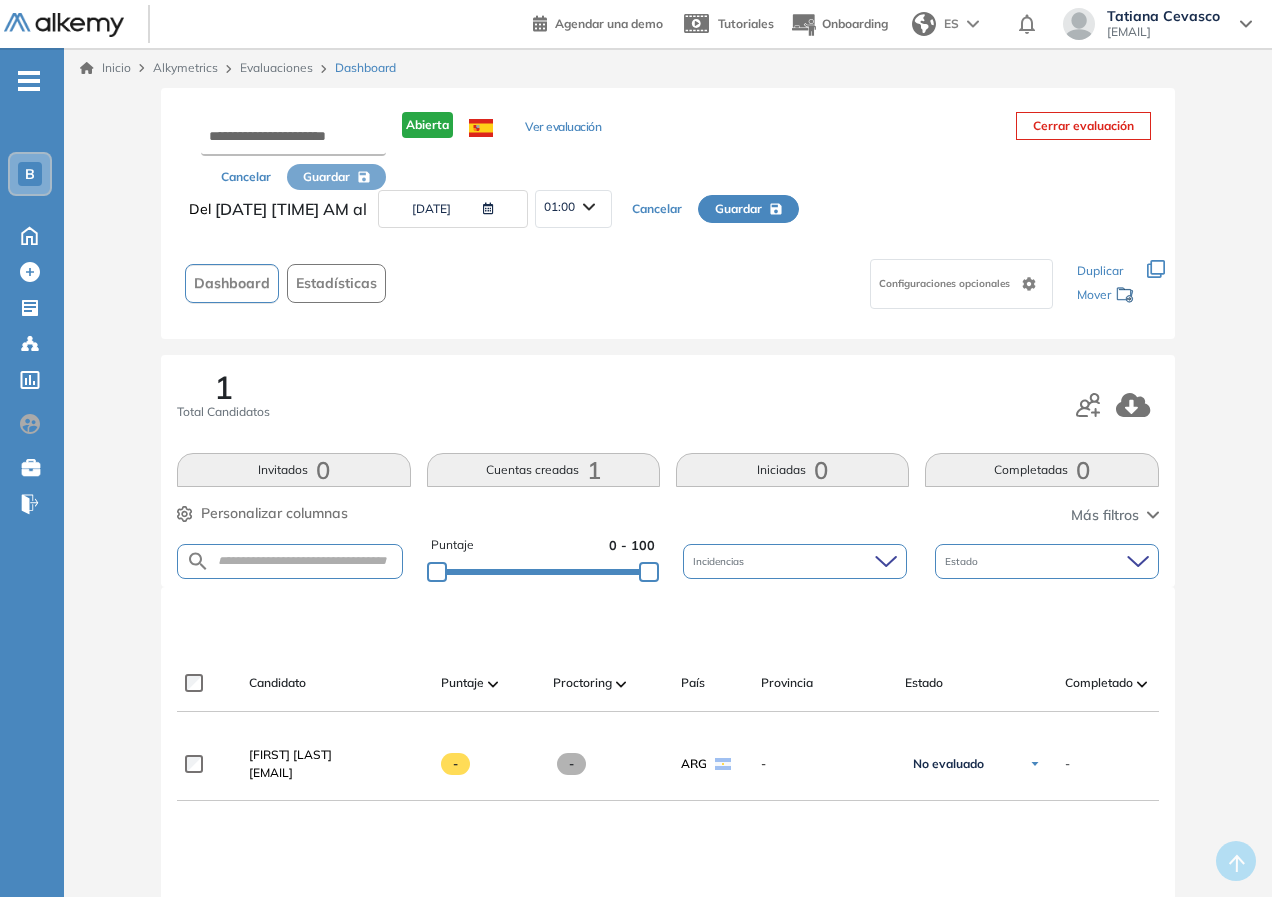 click on "Cancelar Guardar Abierta Ver evaluación Cerrar evaluación Del [DATE] [TIME] AM al Selected date: [DAY_OF_WEEK], [DAY] de [MONTH] de [YEAR] [DATE] 01:00 00:00 00:15 00:30 00:45 01:00 01:15 01:30 01:45 02:00 02:15 02:30 02:45 03:00 03:15 03:30 03:45 04:00 04:15 04:30 04:45 05:00 05:15 05:30 05:45 06:00 06:15 06:30 06:45 07:00 07:15 07:30 07:45 08:00 08:15 08:30 08:45 09:00 09:15 09:30 09:45 10:00 10:15 10:30 10:45 11:00 11:15 11:30 11:45 12:00 12:15 12:30 12:45 13:00 13:15 13:30 13:45 14:00 14:15 14:30 14:45 15:00 15:15 15:30 15:45 16:00 16:15 16:30 16:45 17:00 17:15 17:30 17:45 18:00 18:15 18:30 18:45 19:00 19:15 19:30 19:45 20:00 20:15 20:30 20:45 21:00 21:15 21:30 21:45 22:00 22:15 22:30 22:45 23:00 23:15 23:30 23:45 undefined:undefined Cancelar Guardar Dashboard Estadísticas Configuraciones opcionales Los siguientes tests ya no están disponibles o tienen una nueva versión Revisa en el catálogo otras opciones o su detalle. Entendido Duplicar Mover" at bounding box center (667, 213) 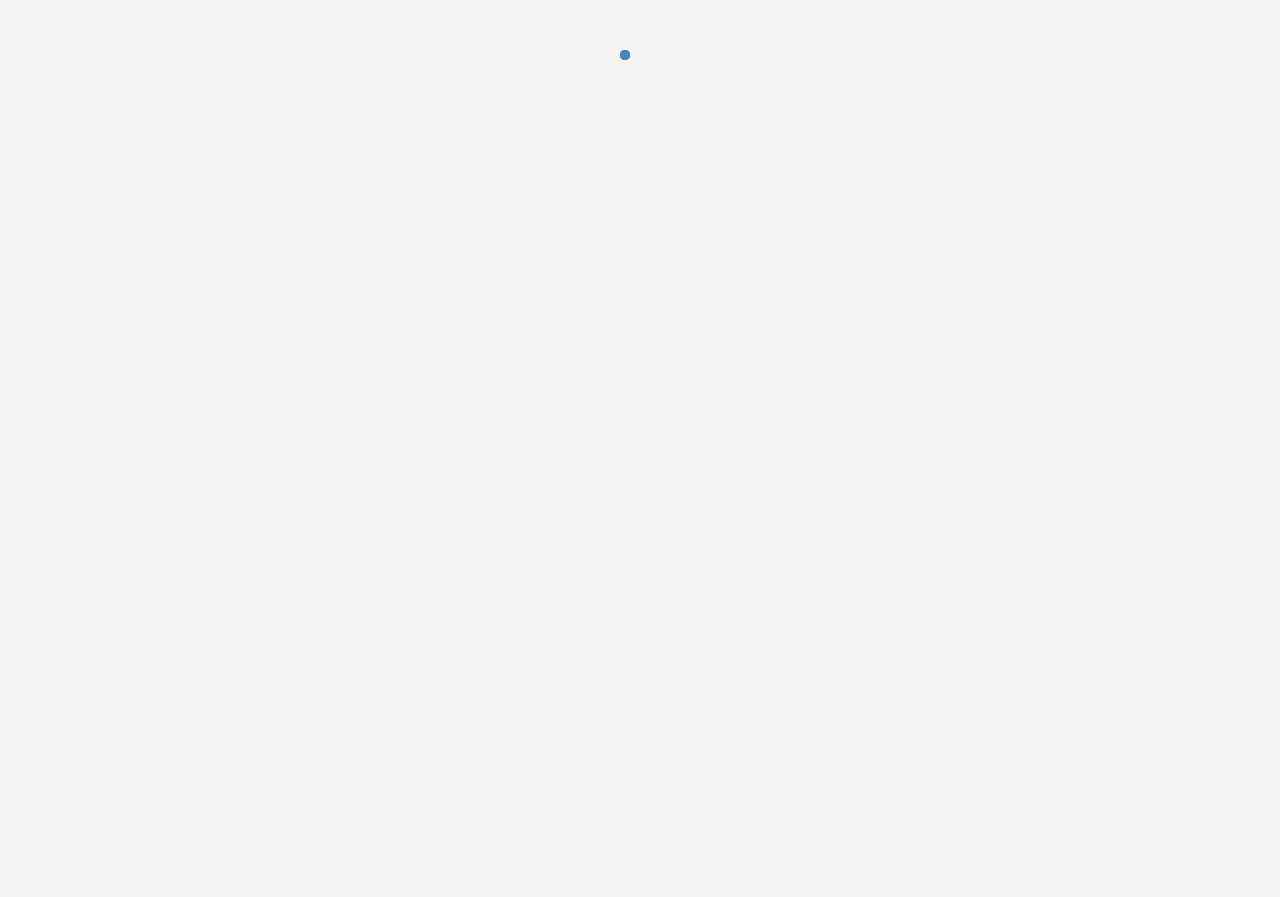 scroll, scrollTop: 0, scrollLeft: 0, axis: both 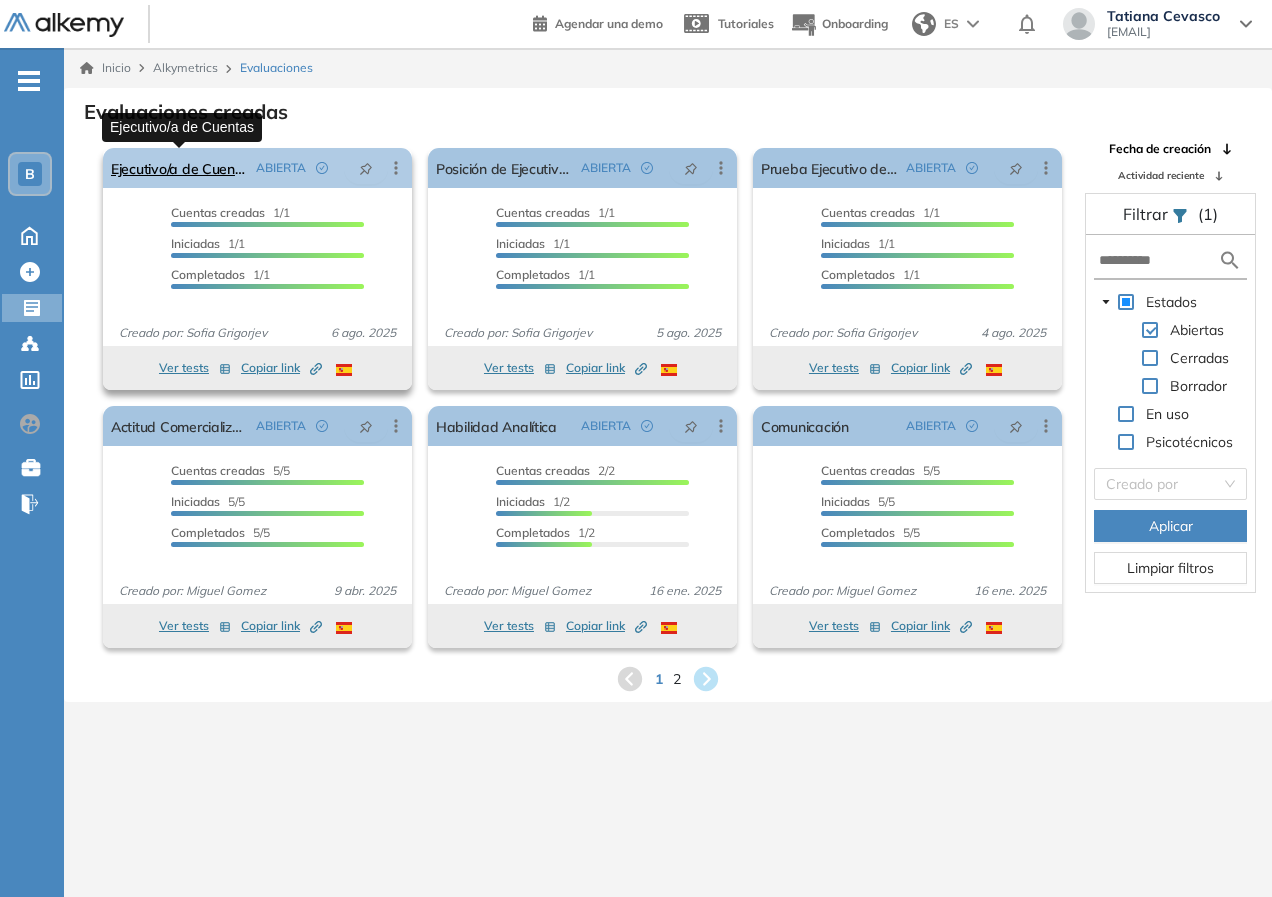 click on "Ejecutivo/a de Cuentas" at bounding box center (179, 168) 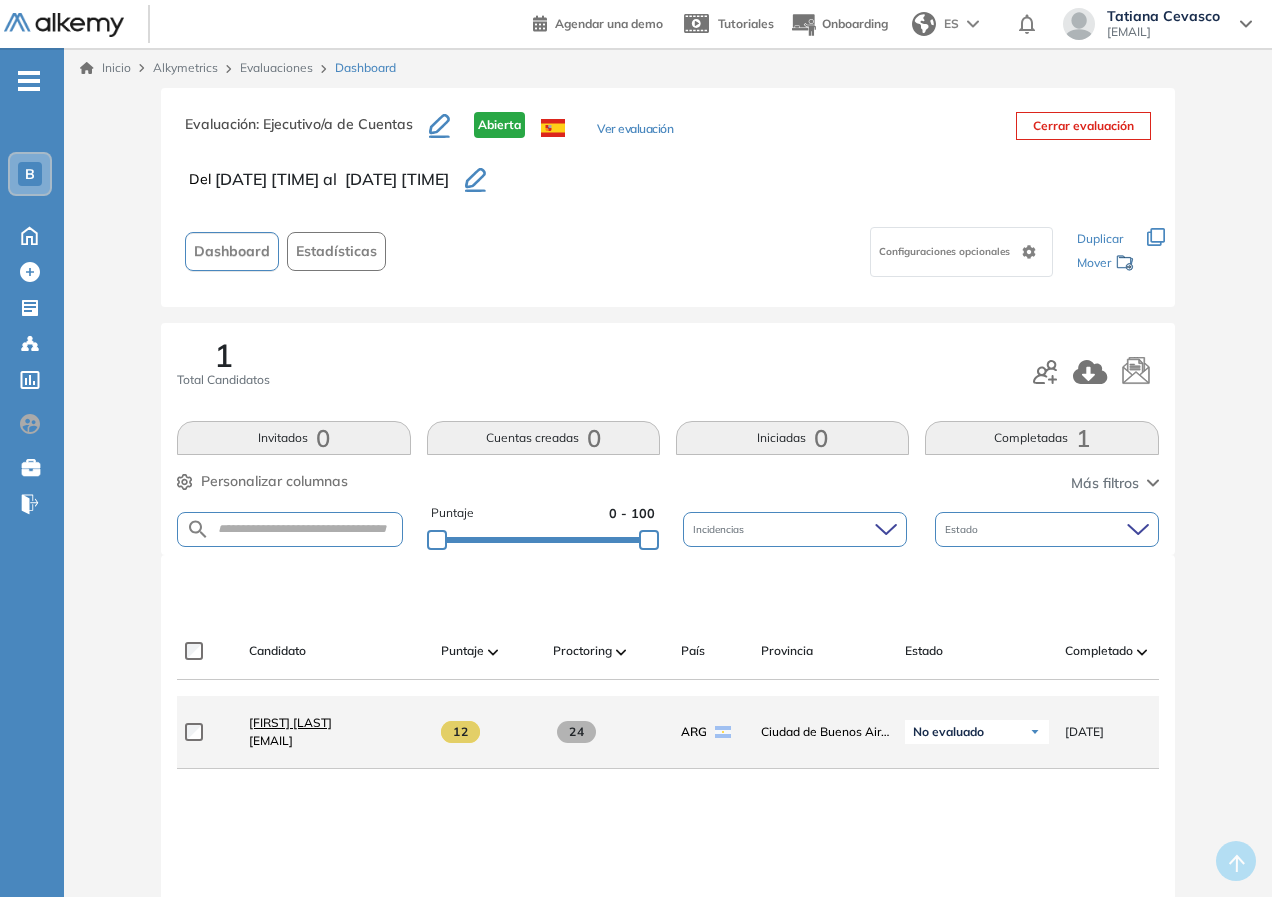 click on "[FIRST] [LAST]" at bounding box center (290, 722) 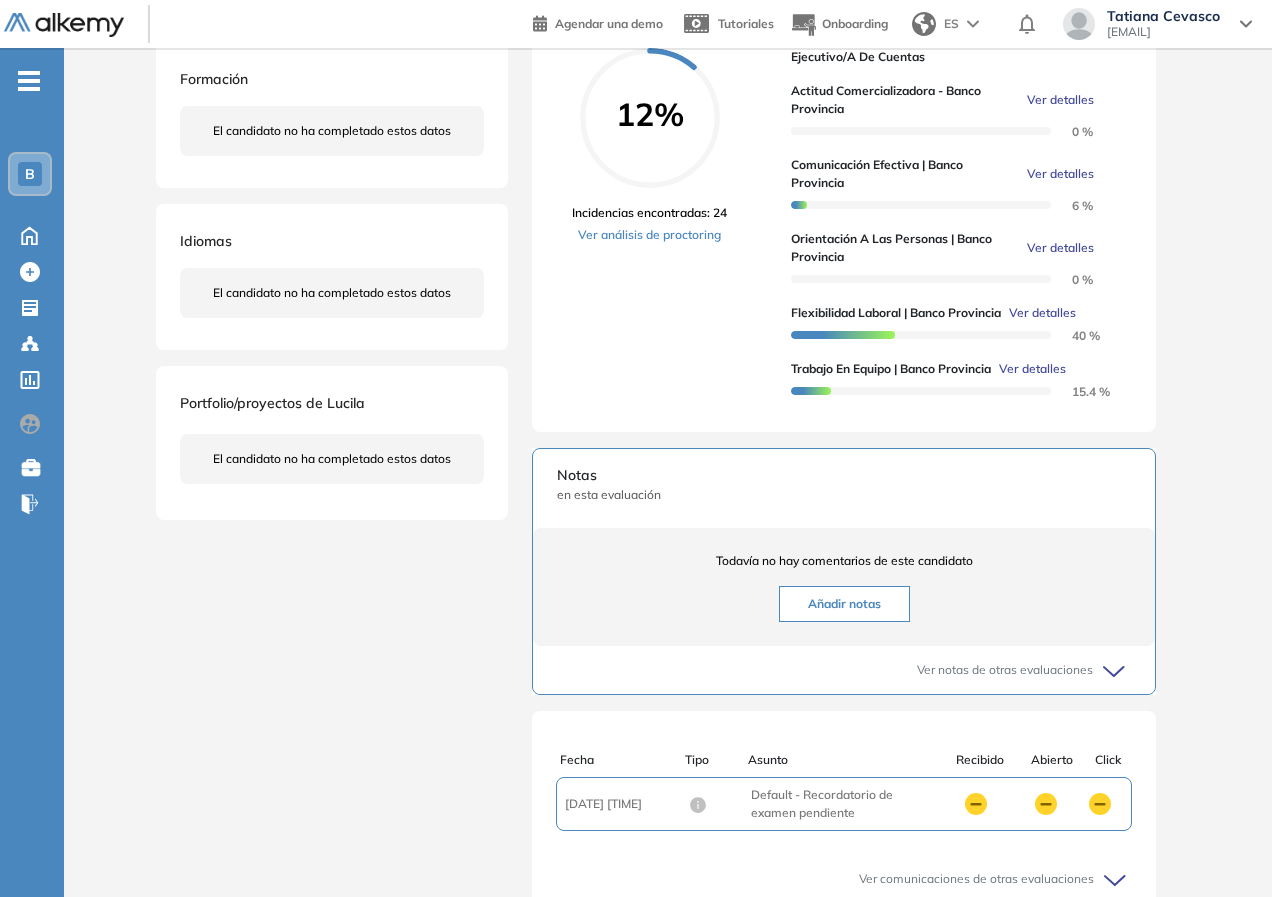 scroll, scrollTop: 591, scrollLeft: 0, axis: vertical 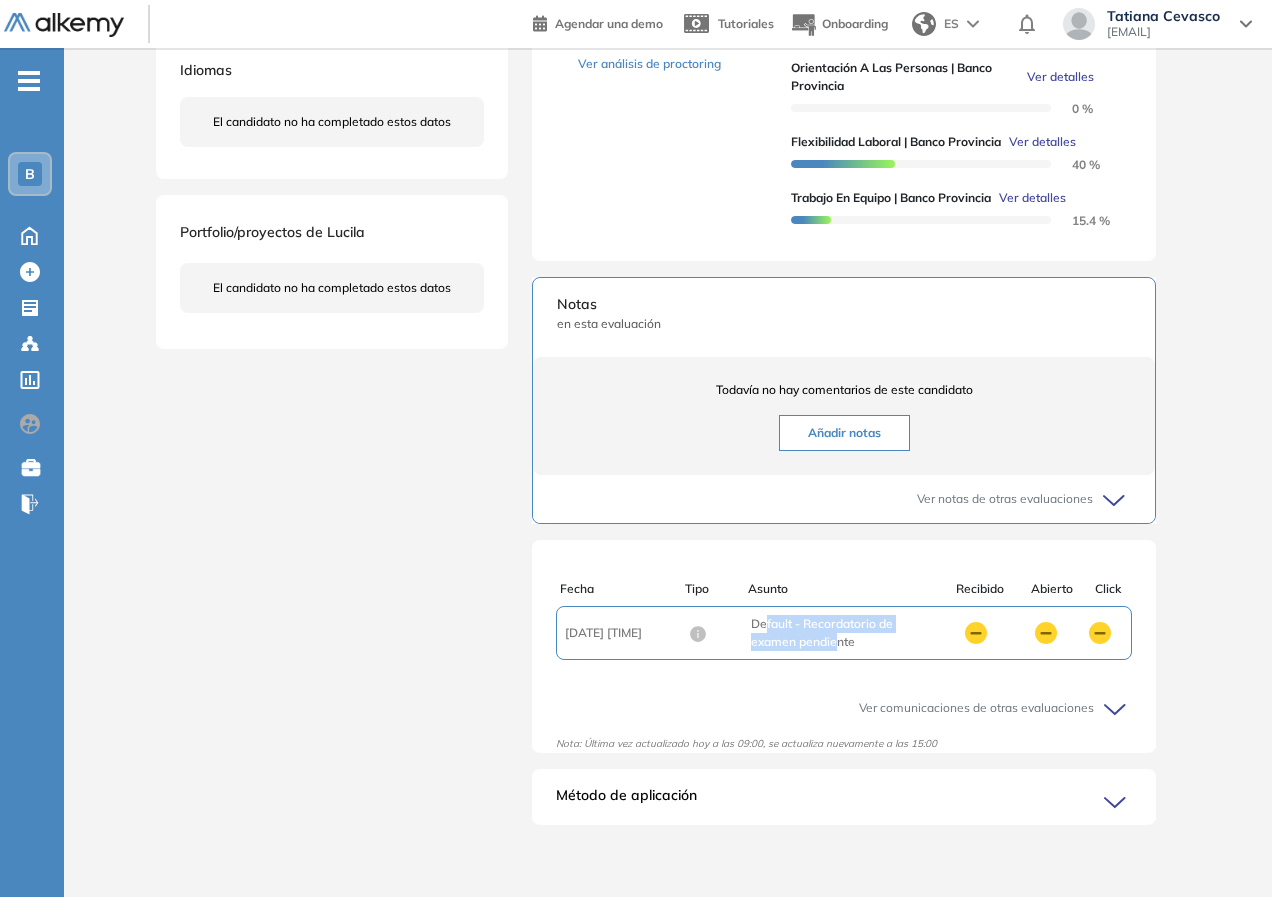 drag, startPoint x: 763, startPoint y: 624, endPoint x: 832, endPoint y: 636, distance: 70.035706 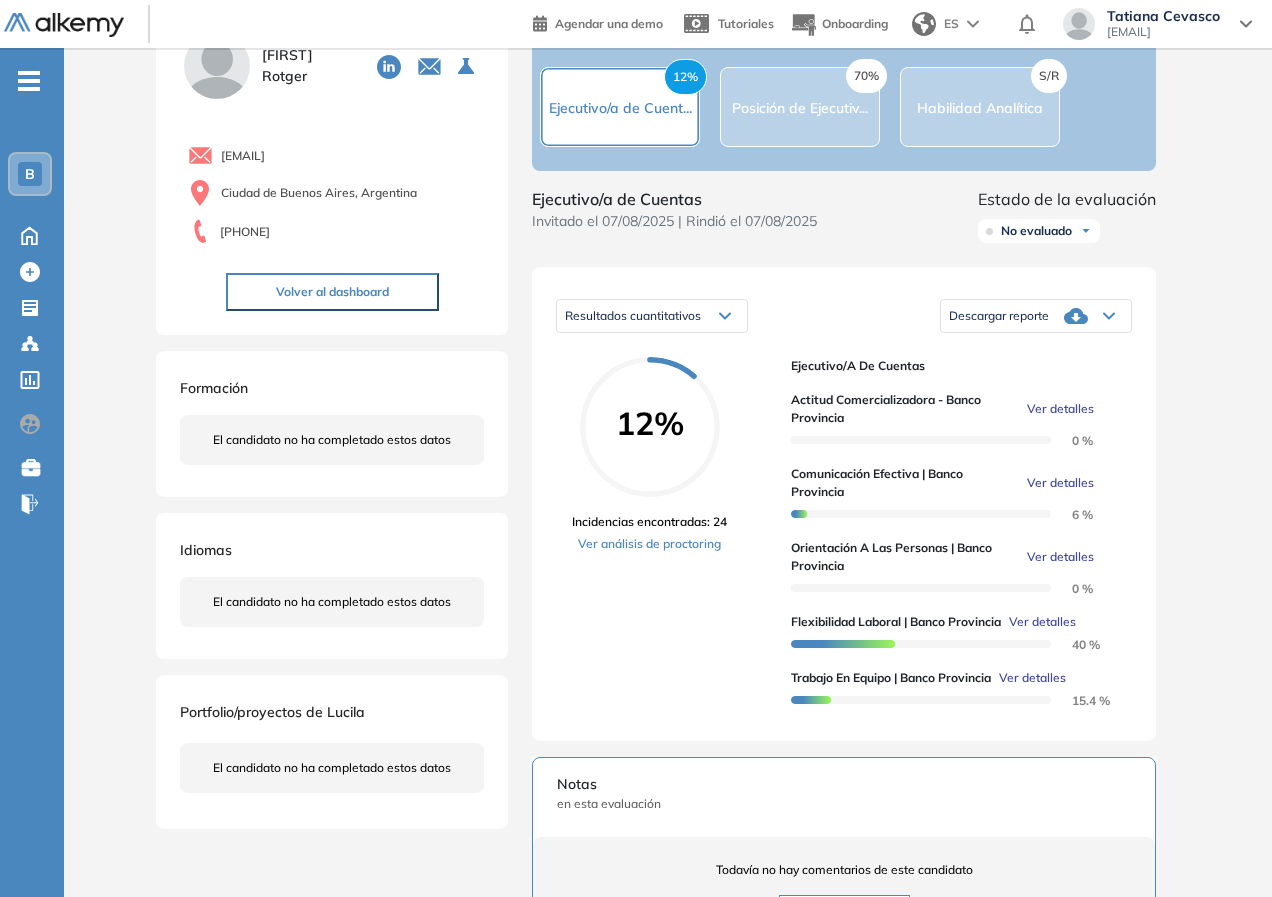 scroll, scrollTop: 0, scrollLeft: 0, axis: both 